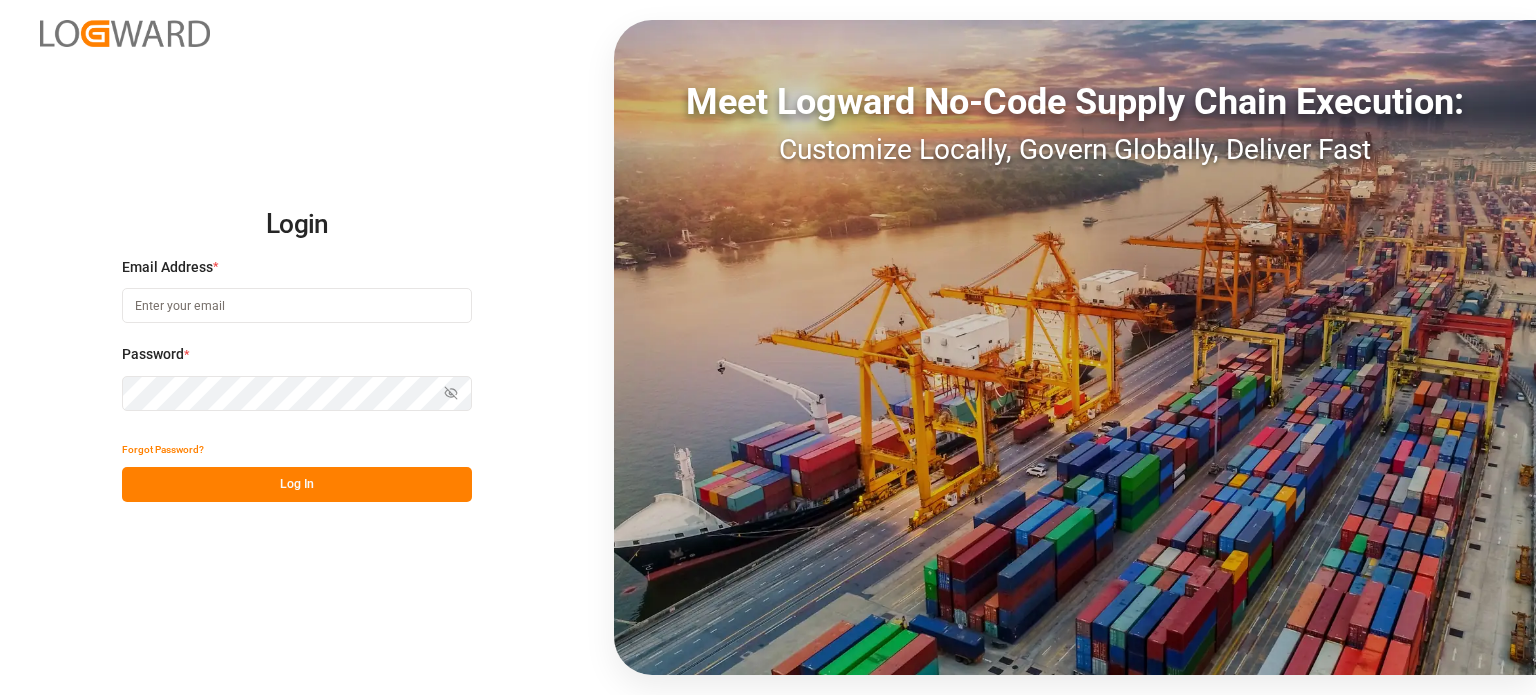 scroll, scrollTop: 0, scrollLeft: 0, axis: both 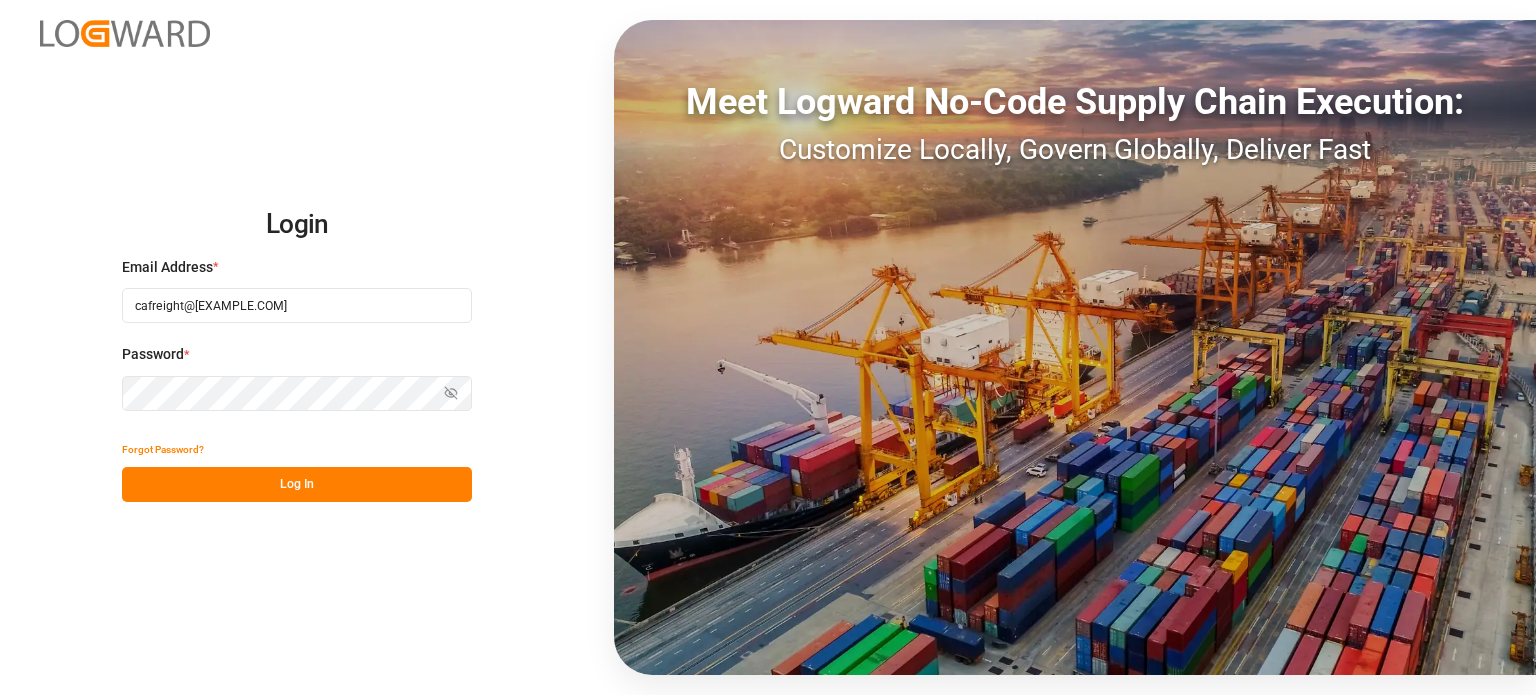 type on "cafreight@[EXAMPLE.COM]" 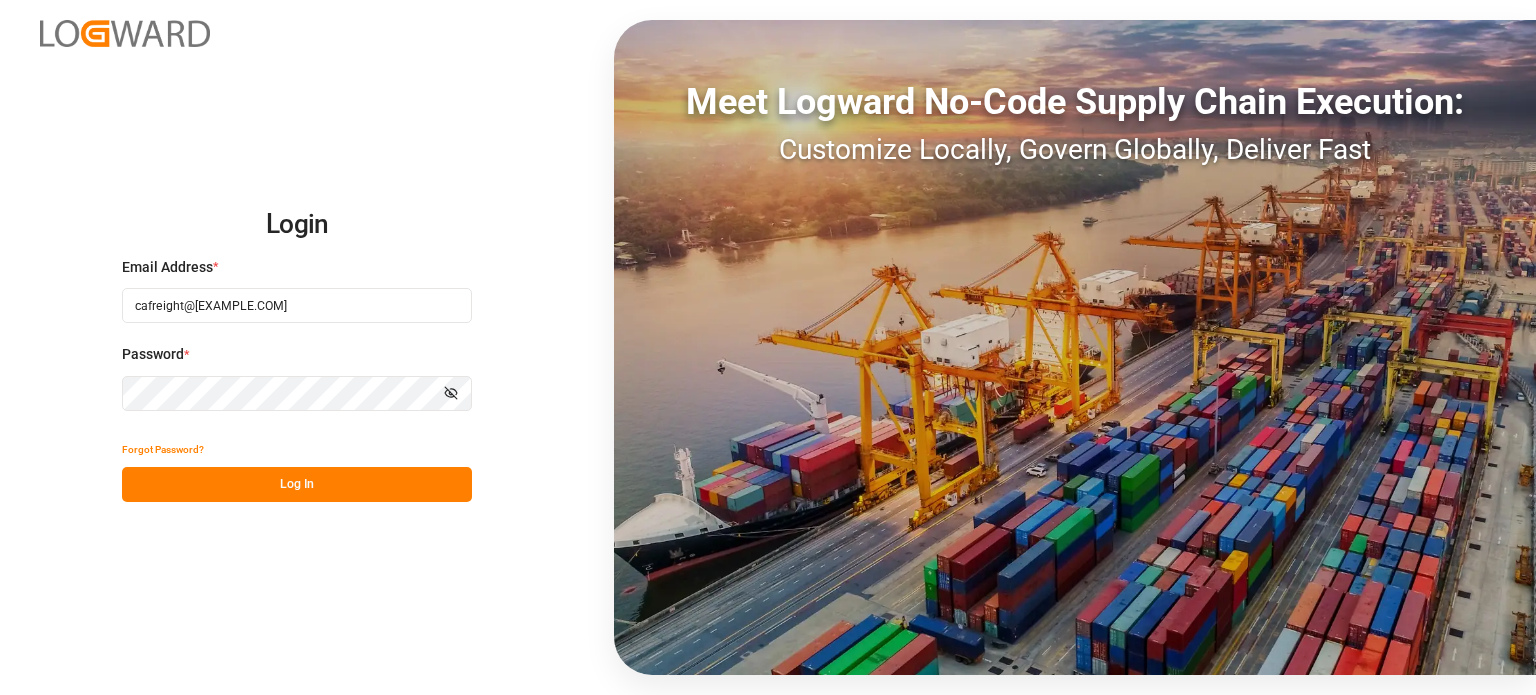 click on "Log In" at bounding box center [297, 484] 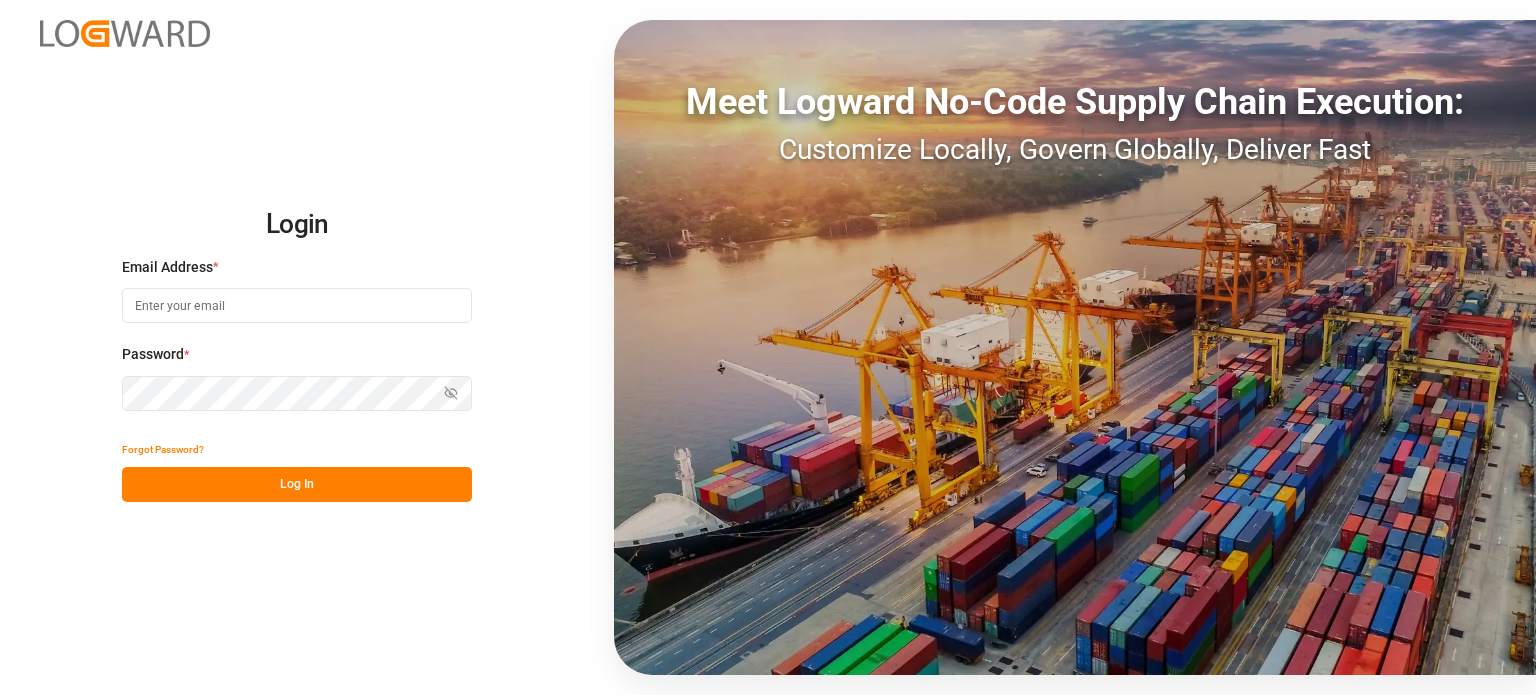 scroll, scrollTop: 0, scrollLeft: 0, axis: both 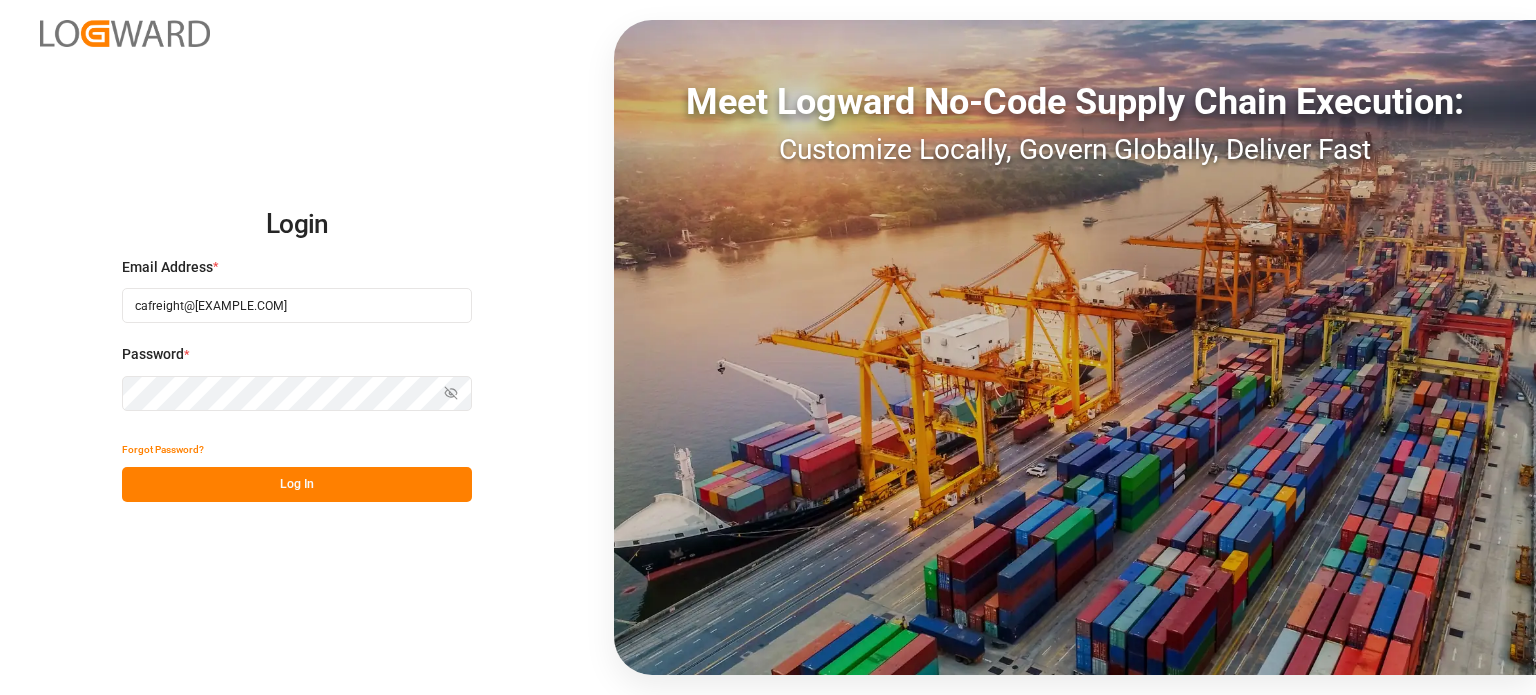 type on "cafreight@[EXAMPLE.COM]" 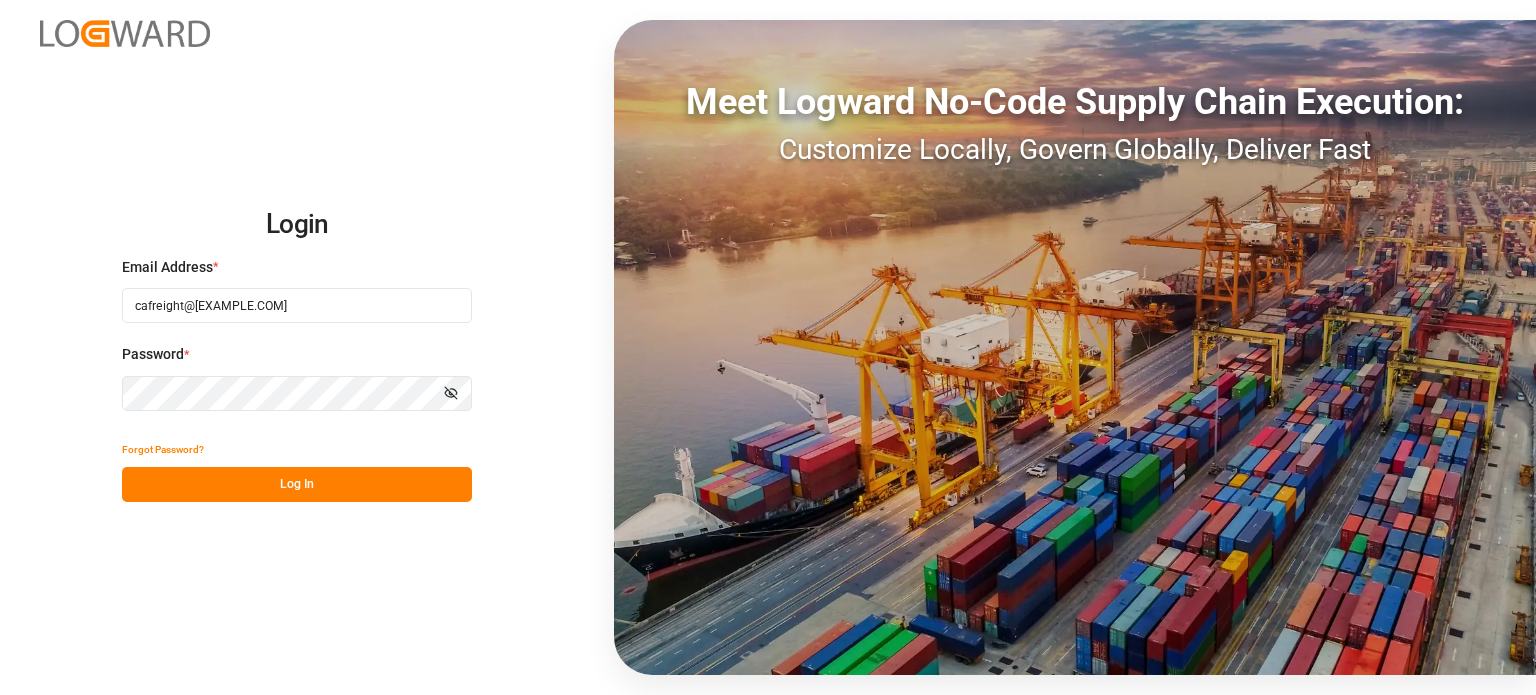 click on "Log In" at bounding box center (297, 484) 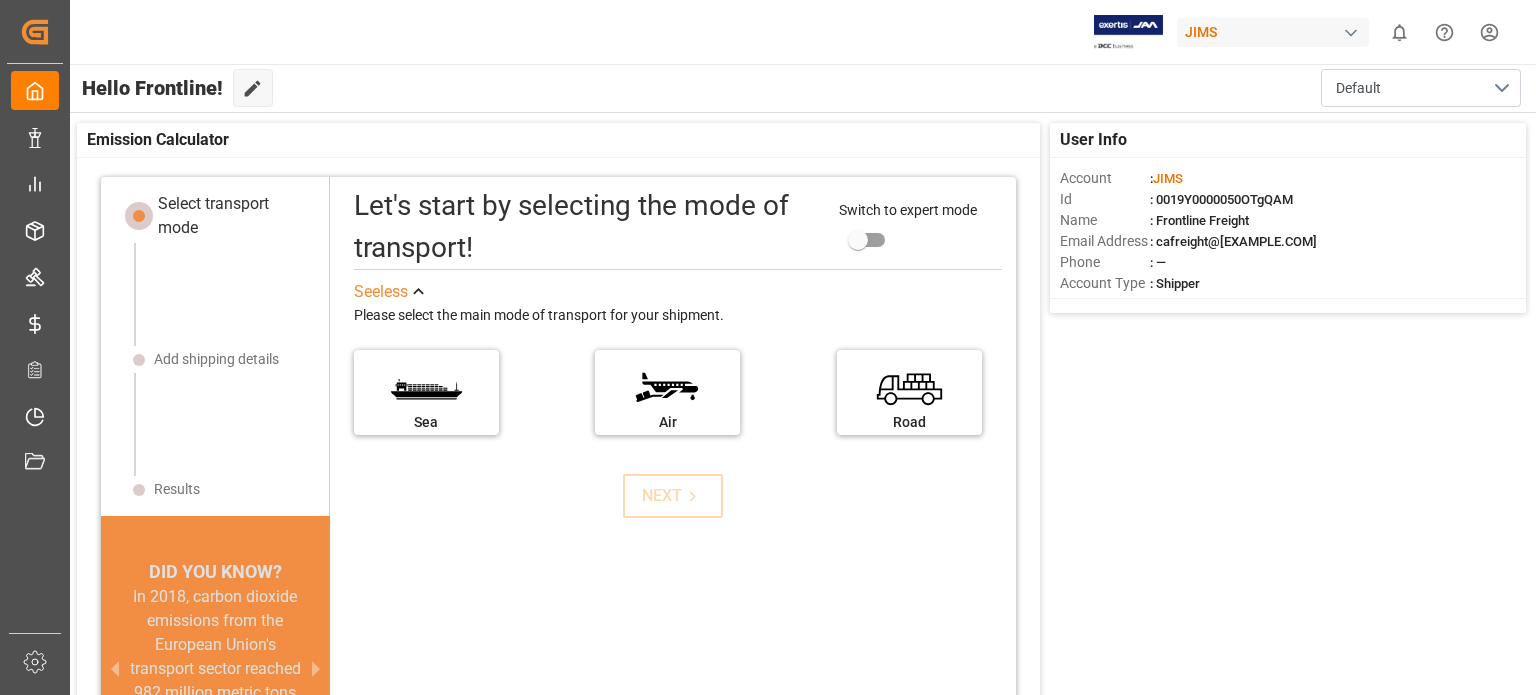 scroll, scrollTop: 20, scrollLeft: 0, axis: vertical 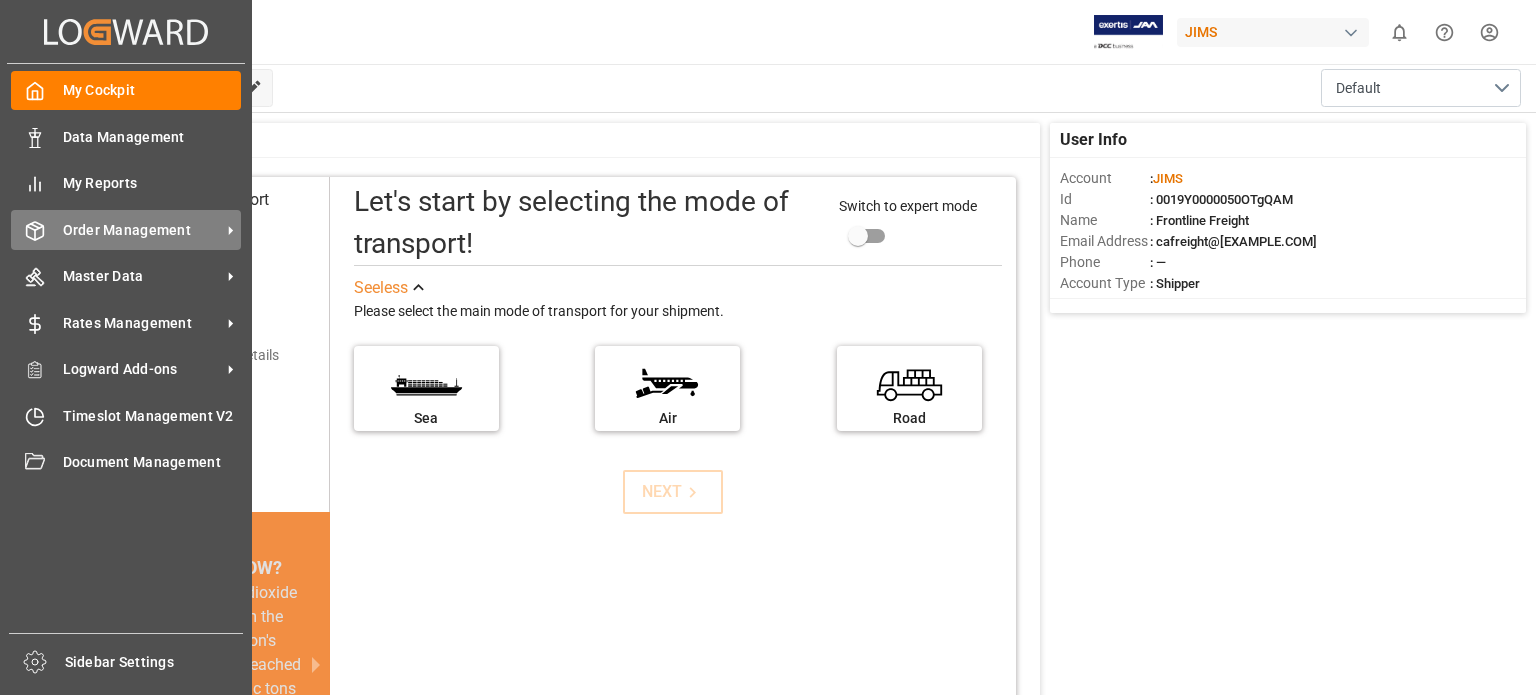 click on "Order Management" at bounding box center [142, 230] 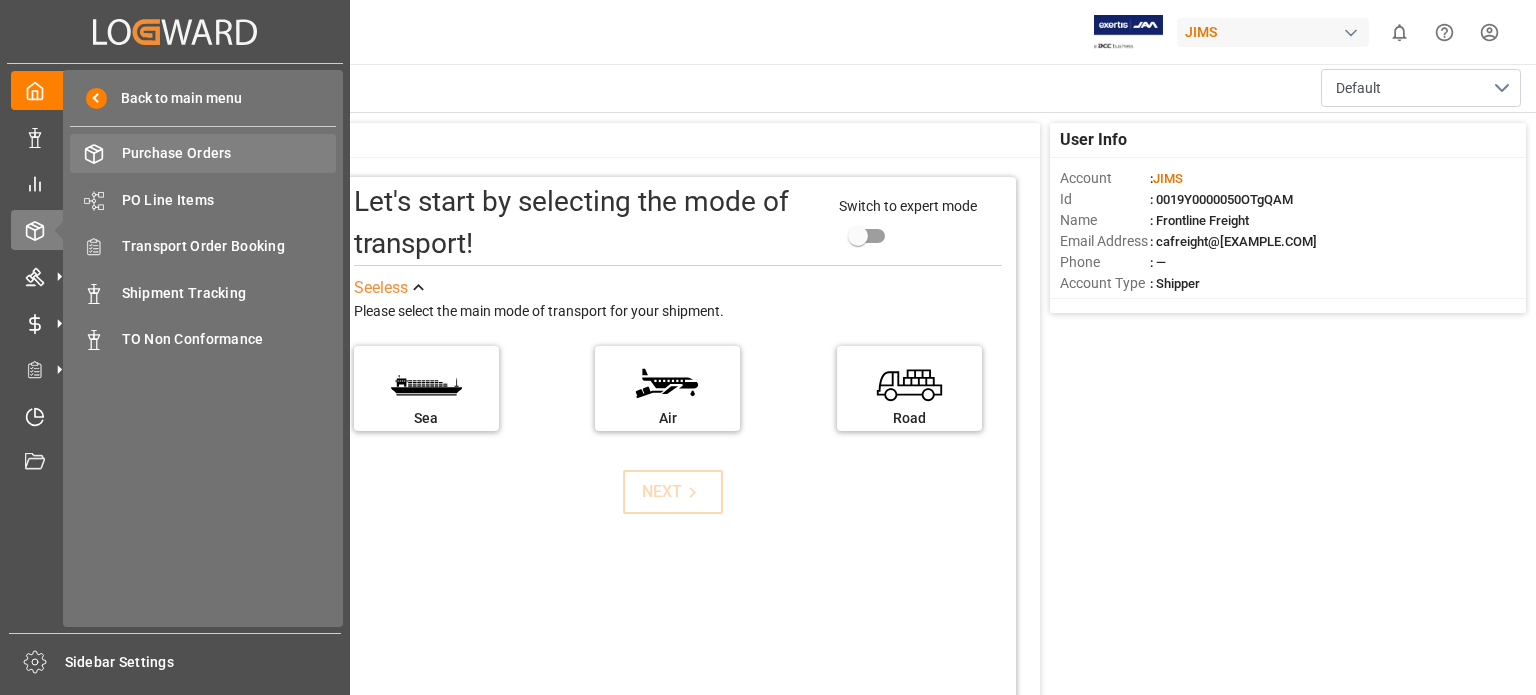 click on "Purchase Orders" at bounding box center (229, 153) 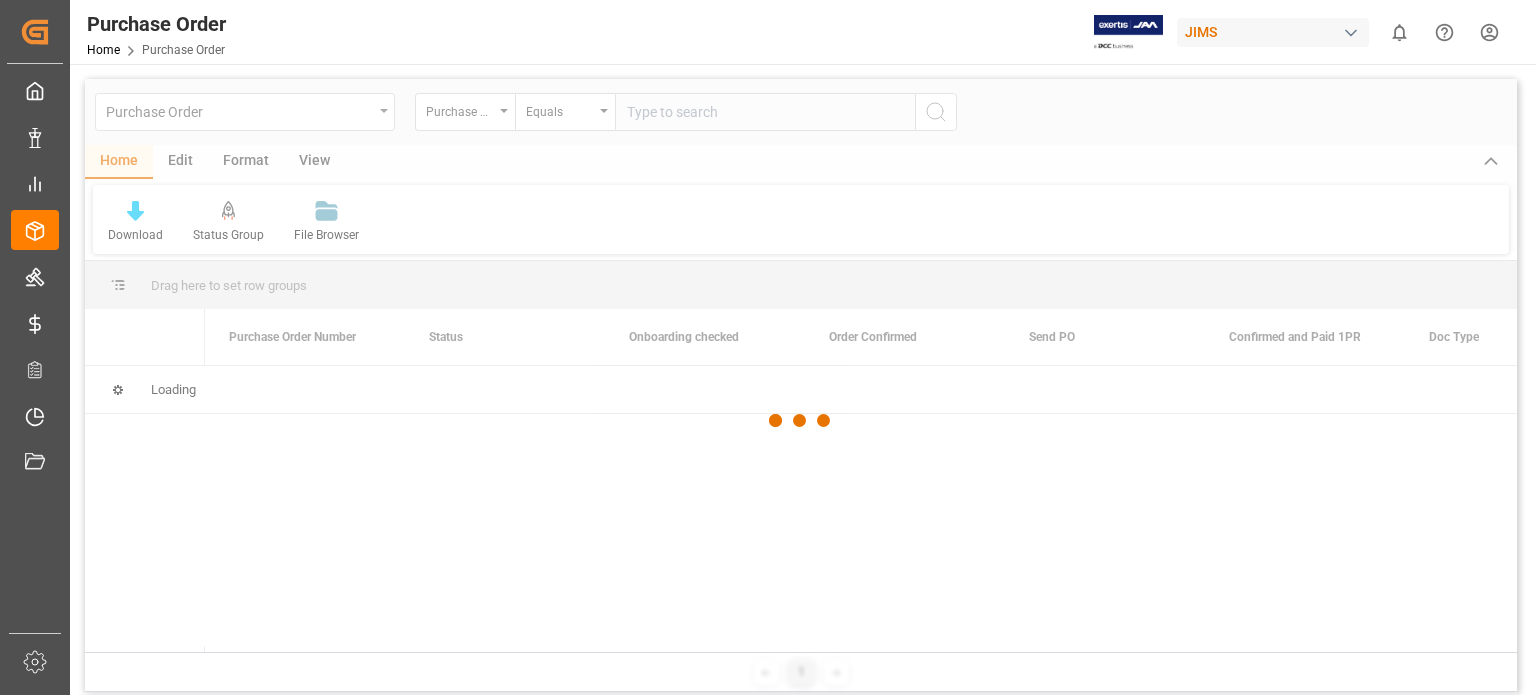 click at bounding box center (801, 420) 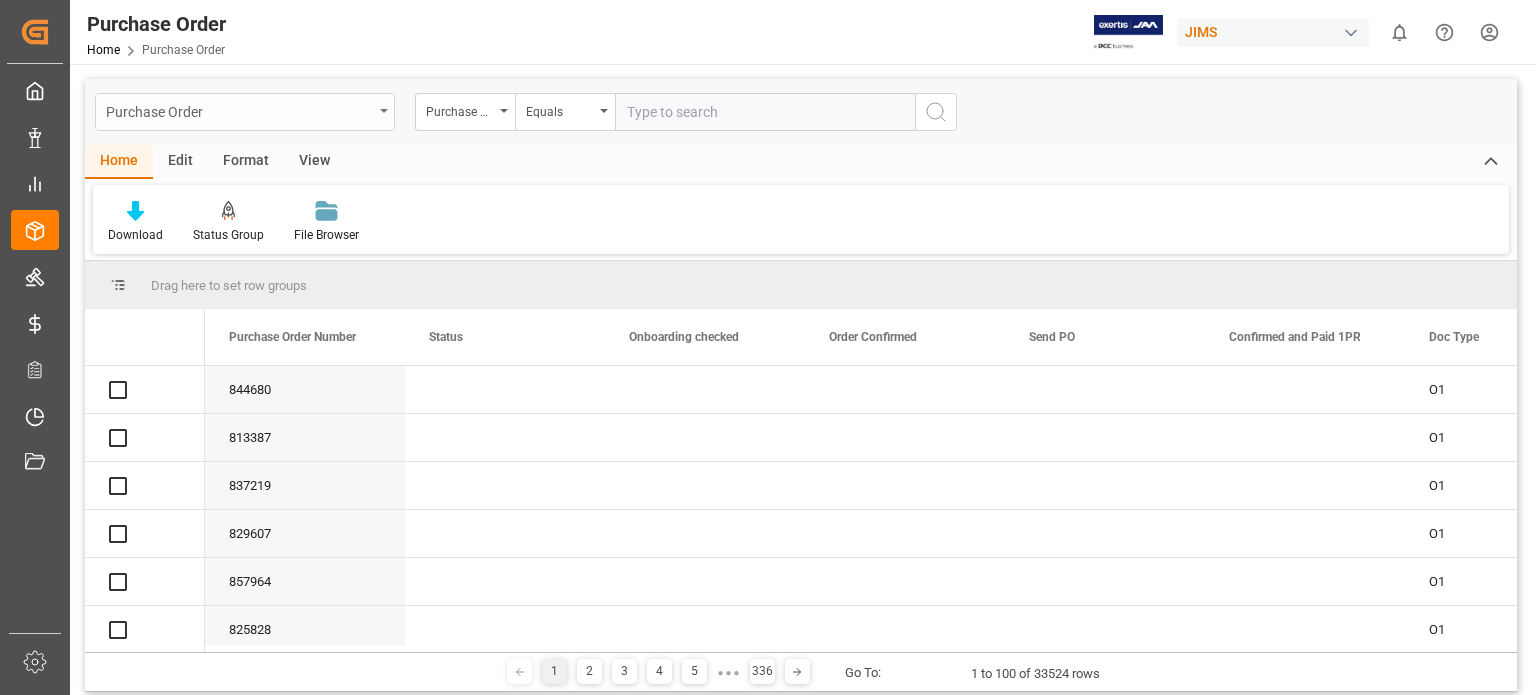 click on "Purchase Order" at bounding box center (239, 110) 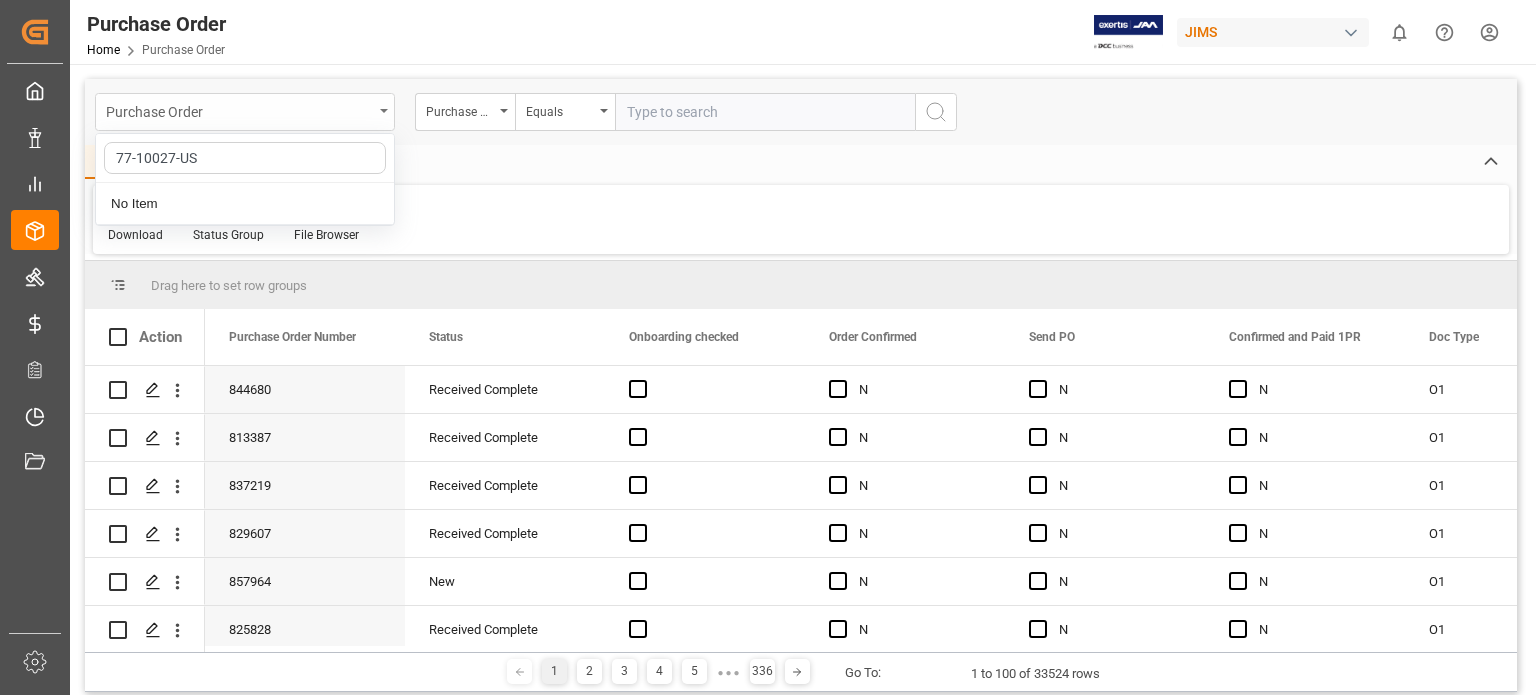 type on "77-10027-US" 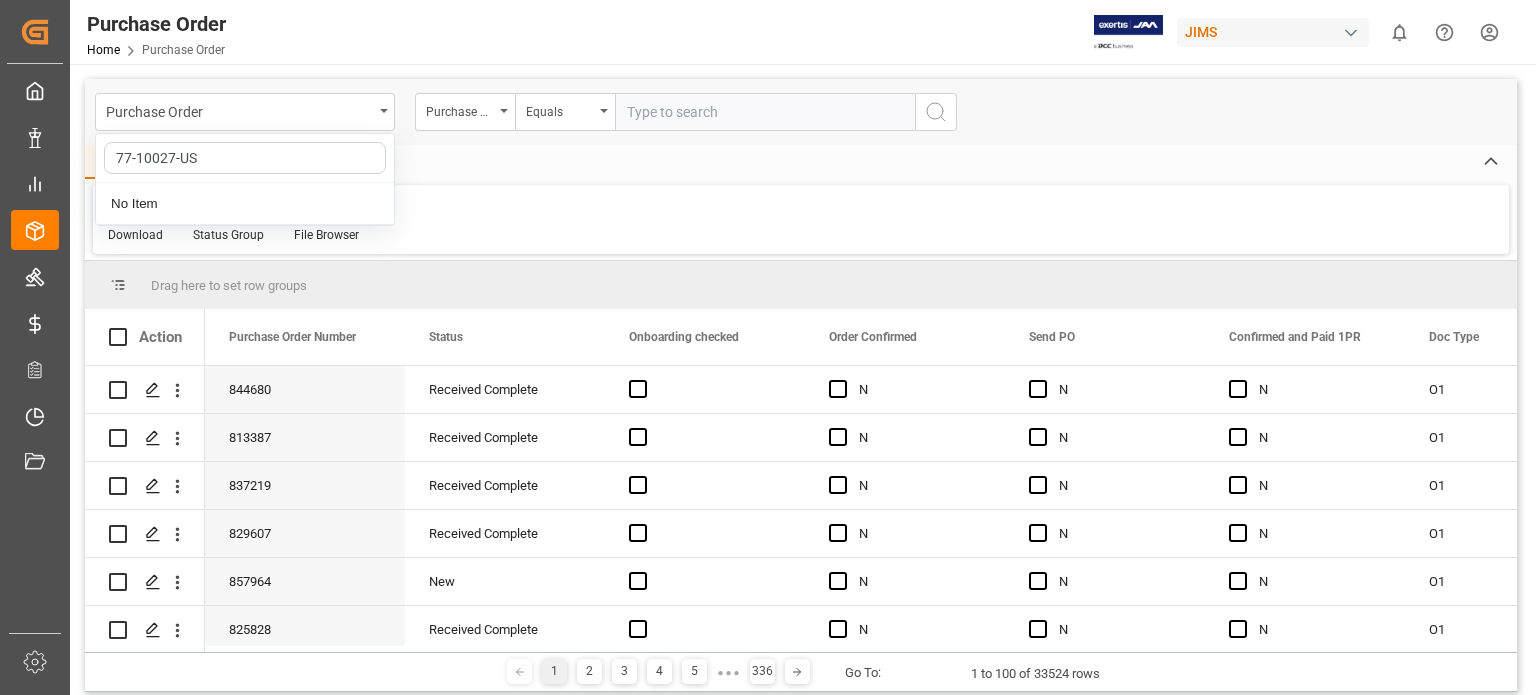 drag, startPoint x: 212, startPoint y: 155, endPoint x: 76, endPoint y: 159, distance: 136.0588 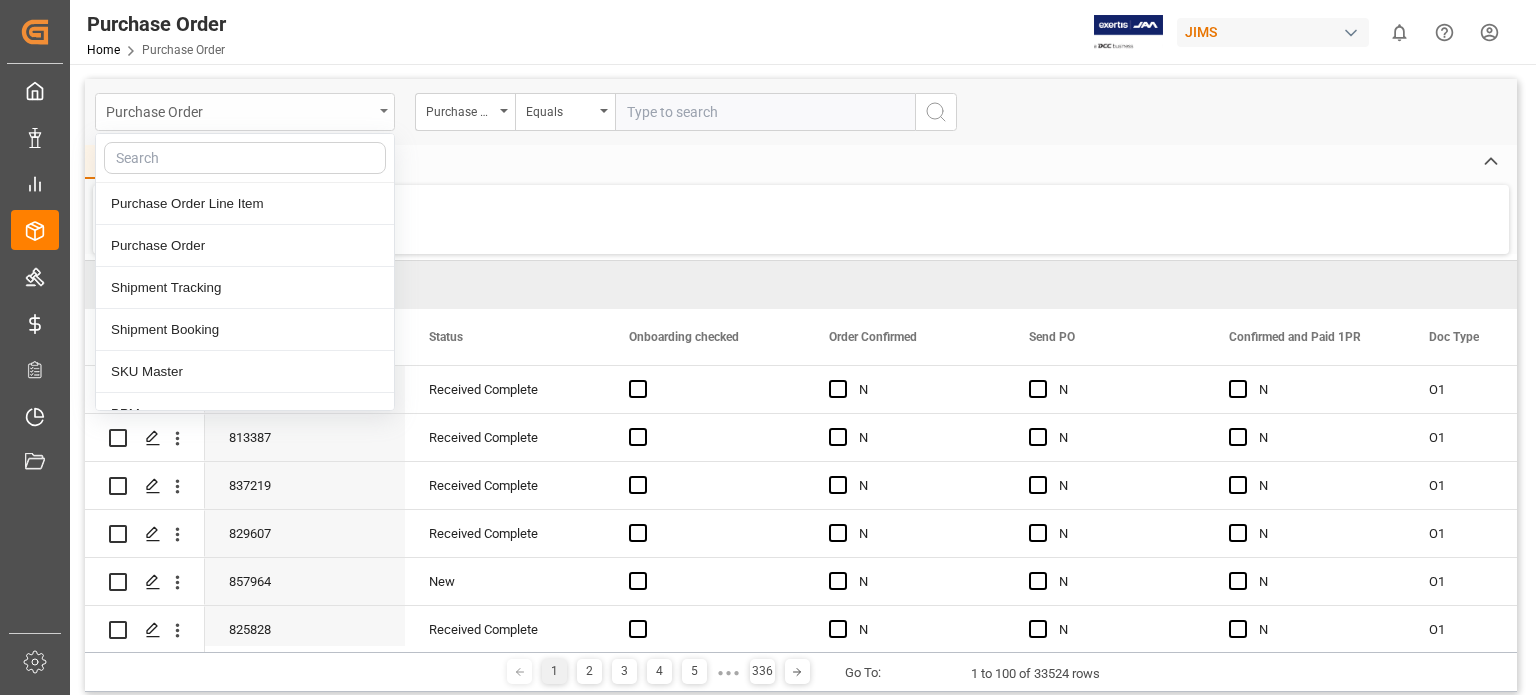 click on "Purchase Order" at bounding box center (239, 110) 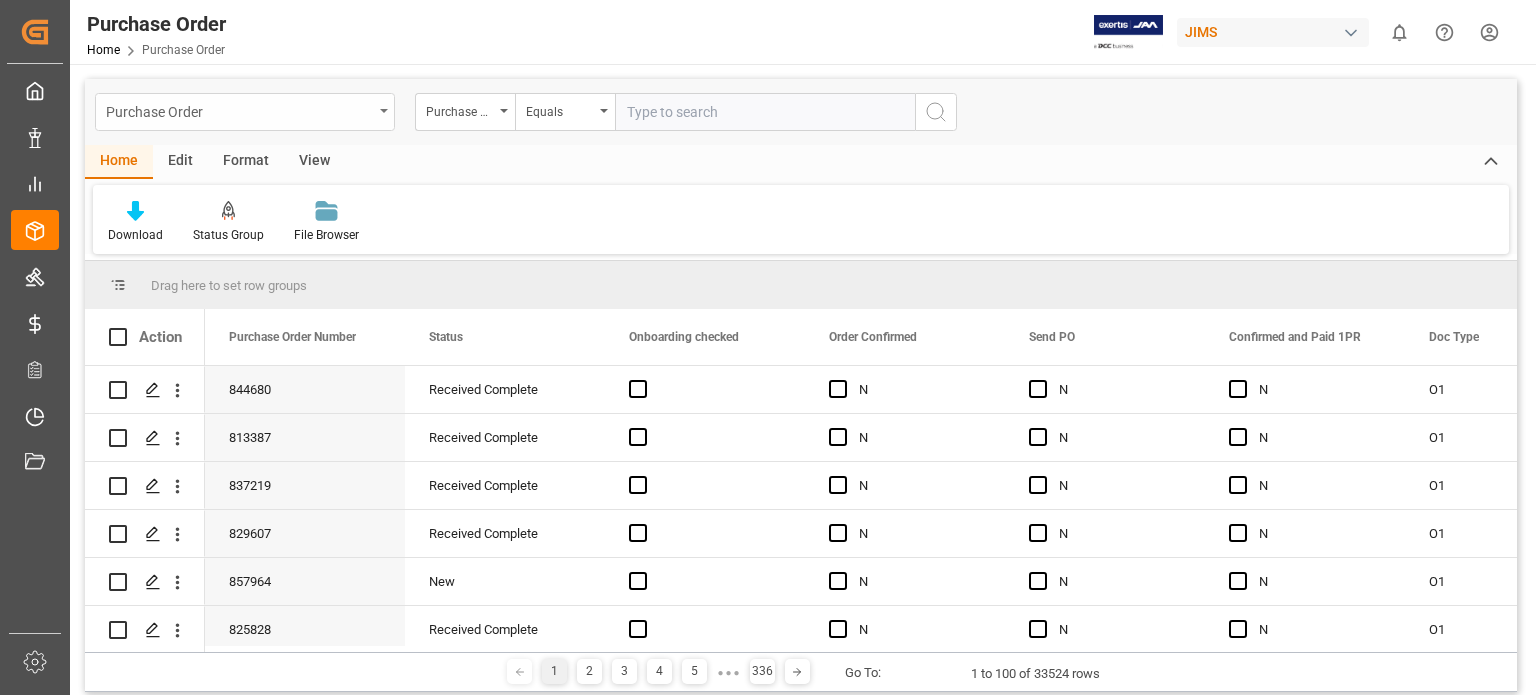 click on "Purchase Order" at bounding box center [239, 110] 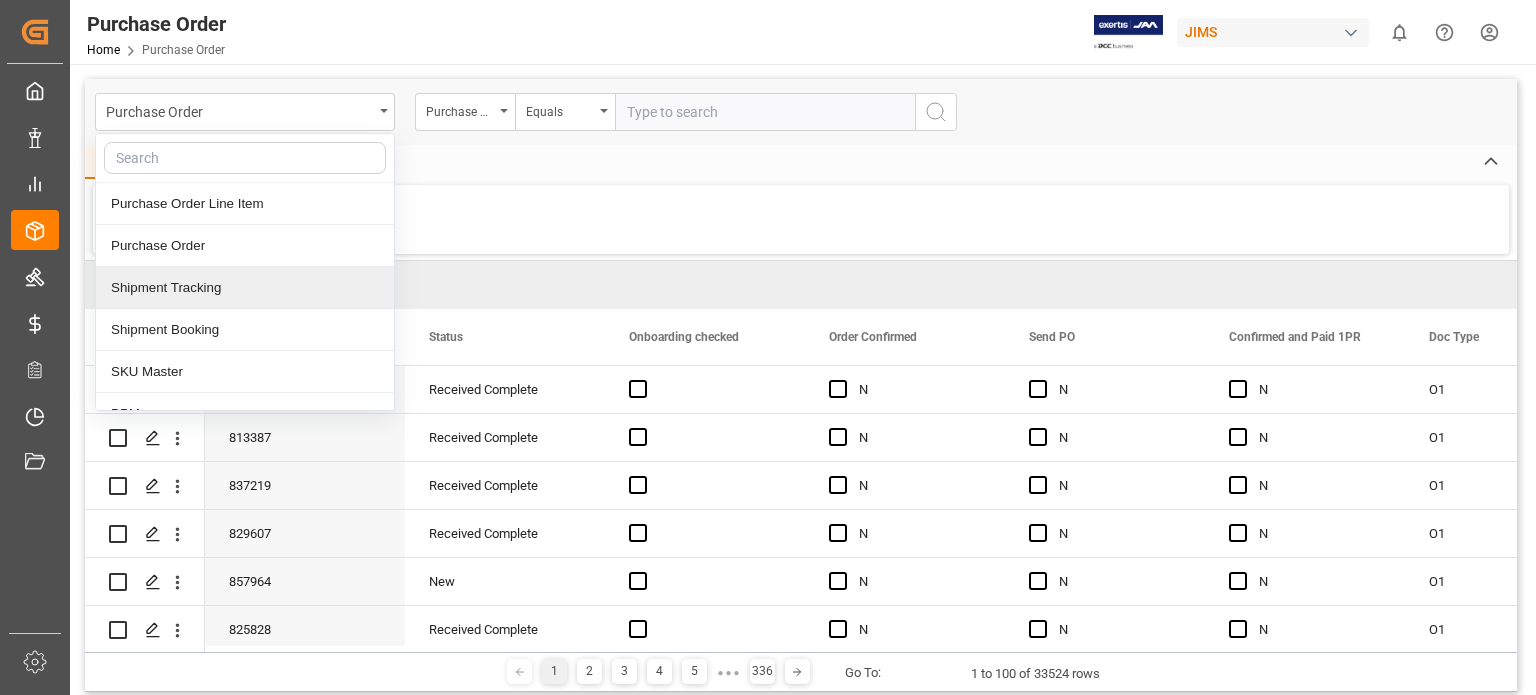 click on "Shipment Tracking" at bounding box center [245, 288] 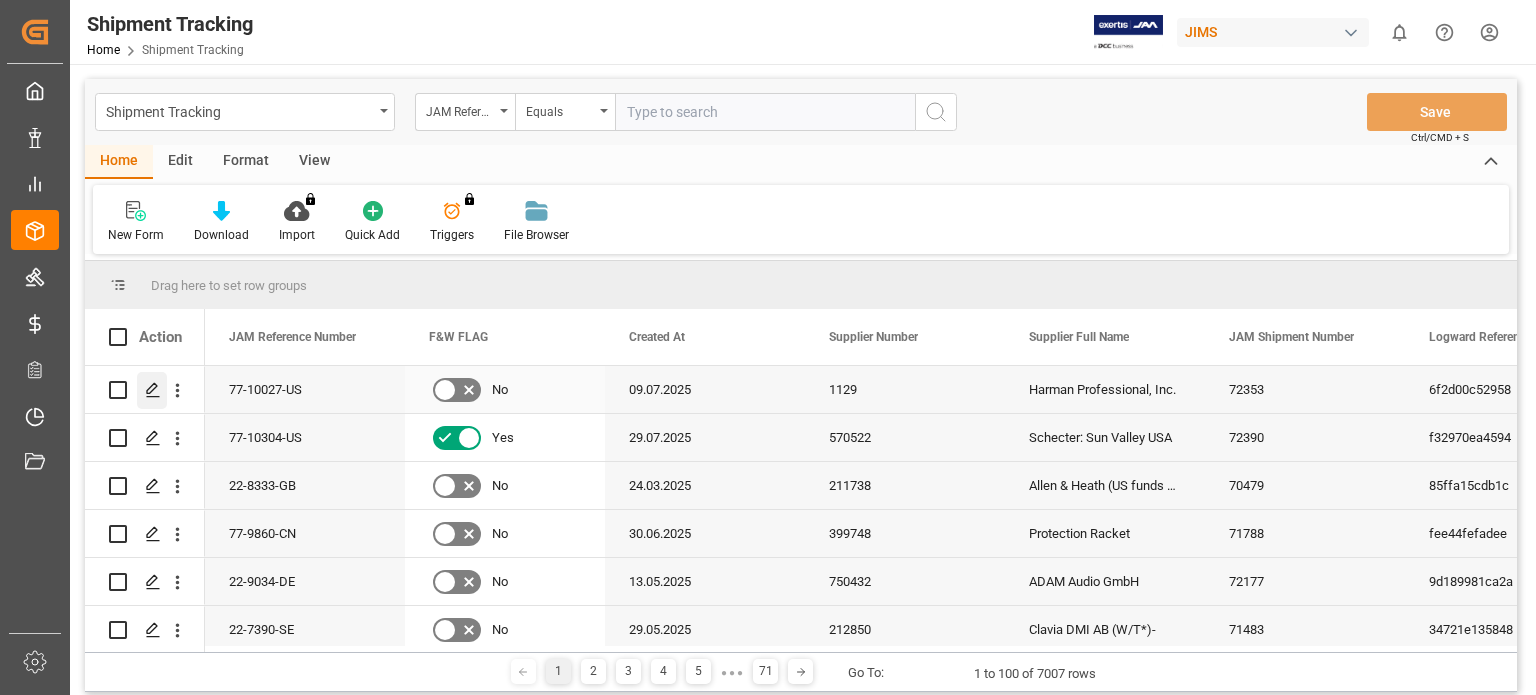 click 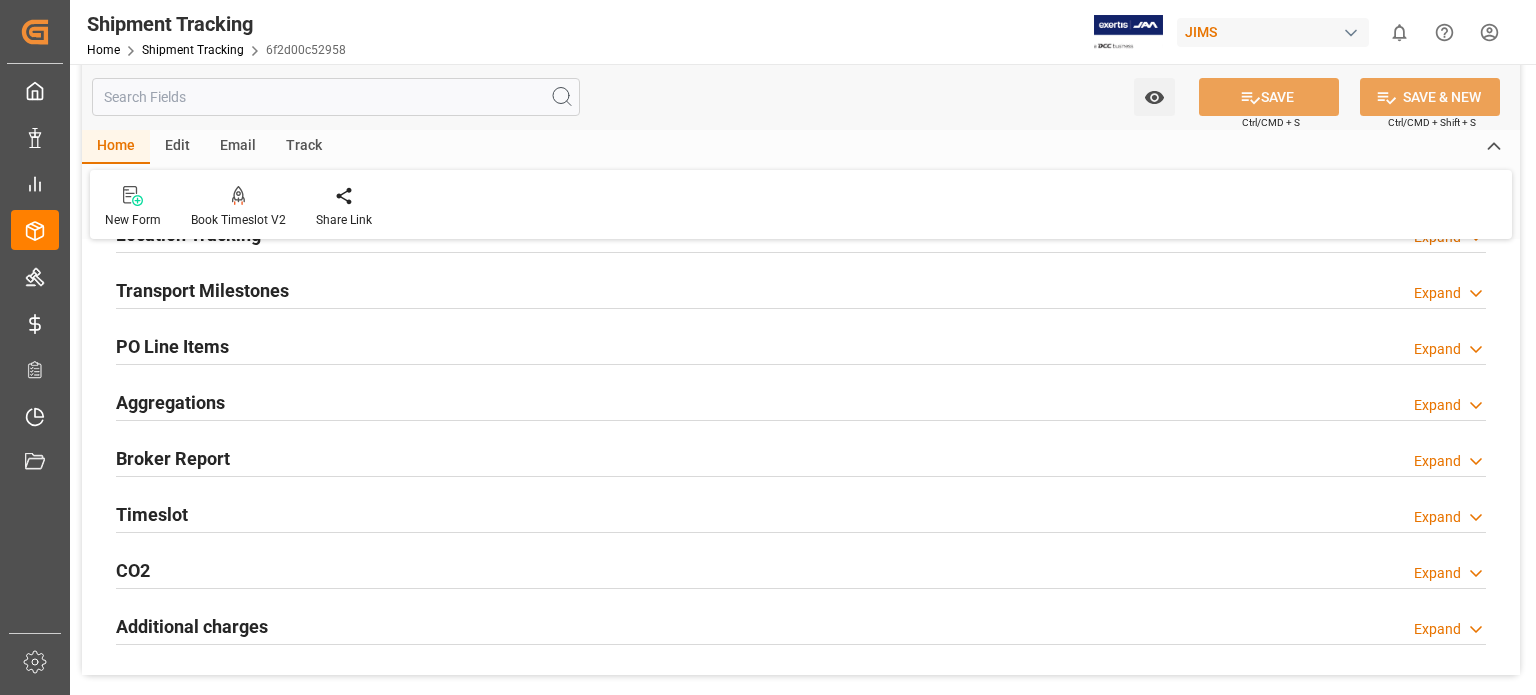 scroll, scrollTop: 300, scrollLeft: 0, axis: vertical 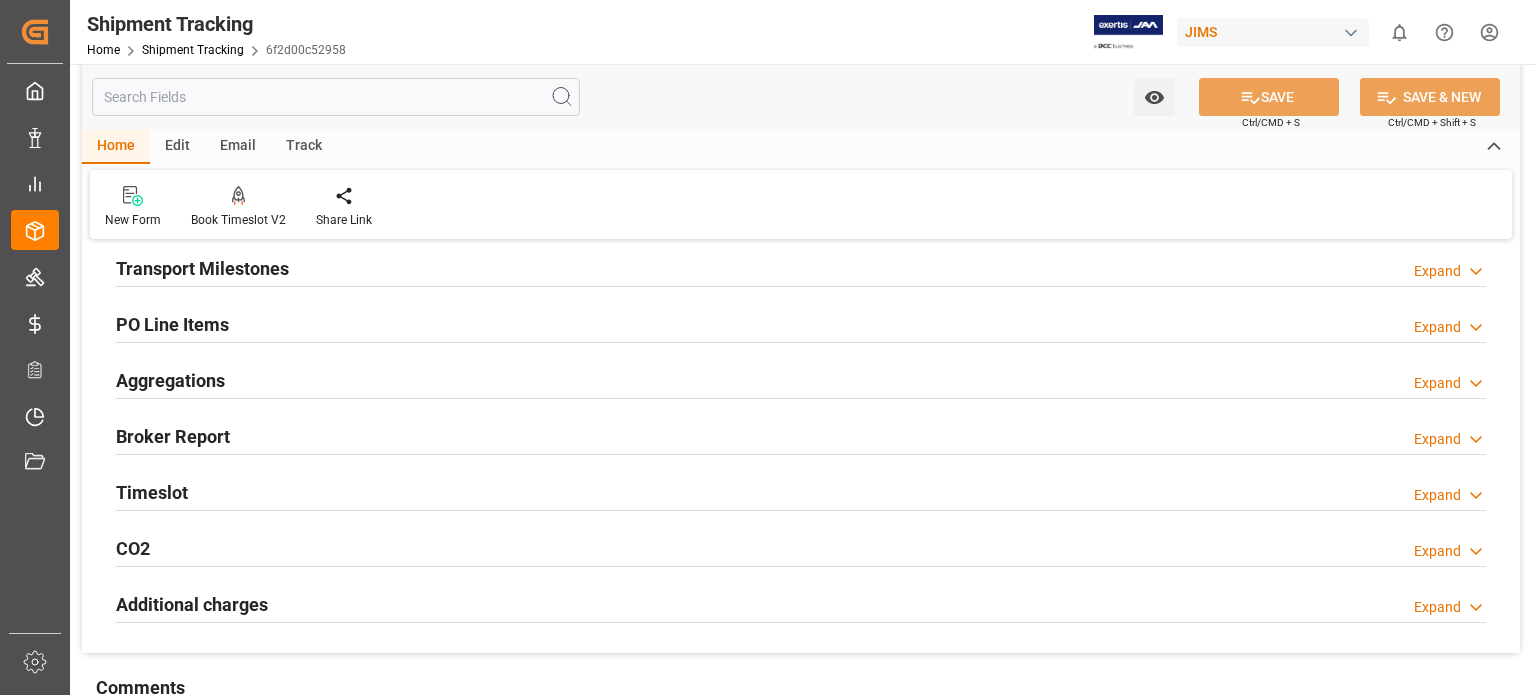 click on "Expand" at bounding box center (1437, 495) 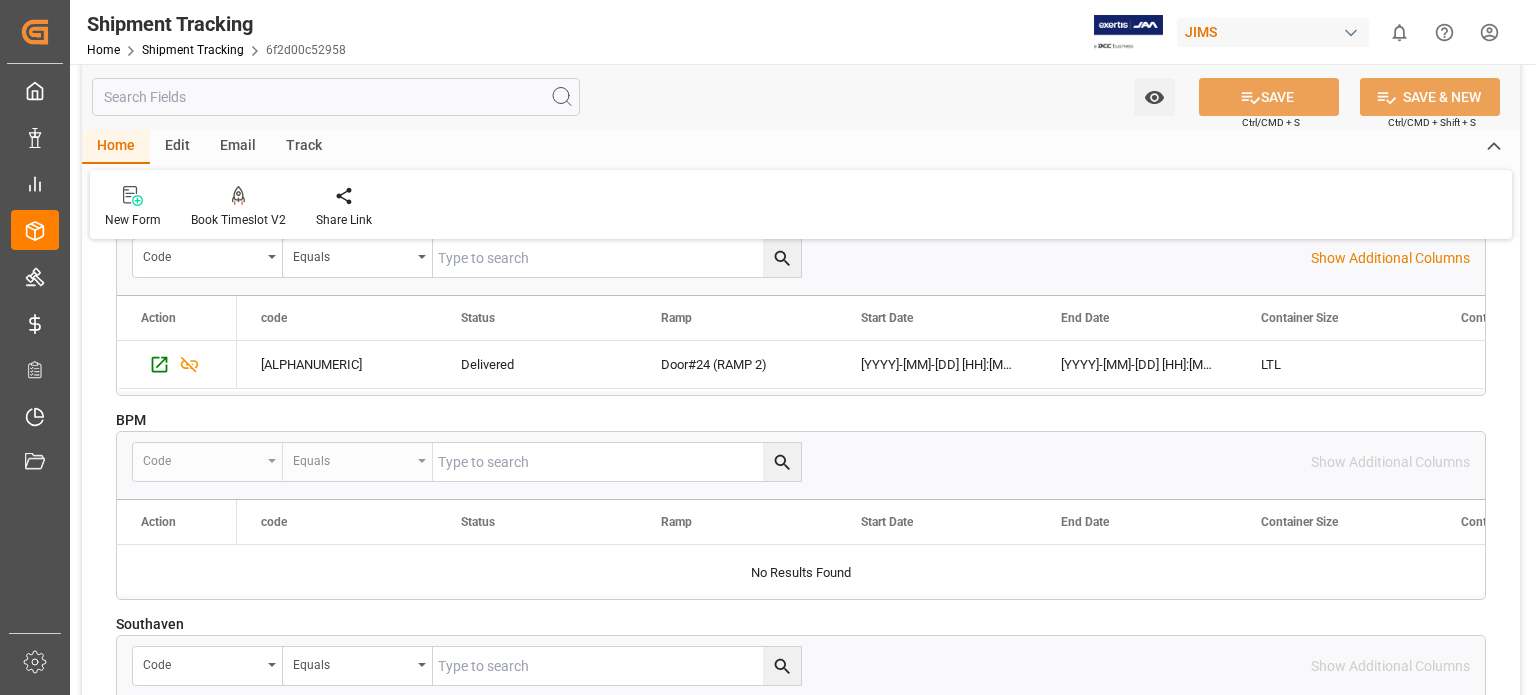 scroll, scrollTop: 700, scrollLeft: 0, axis: vertical 